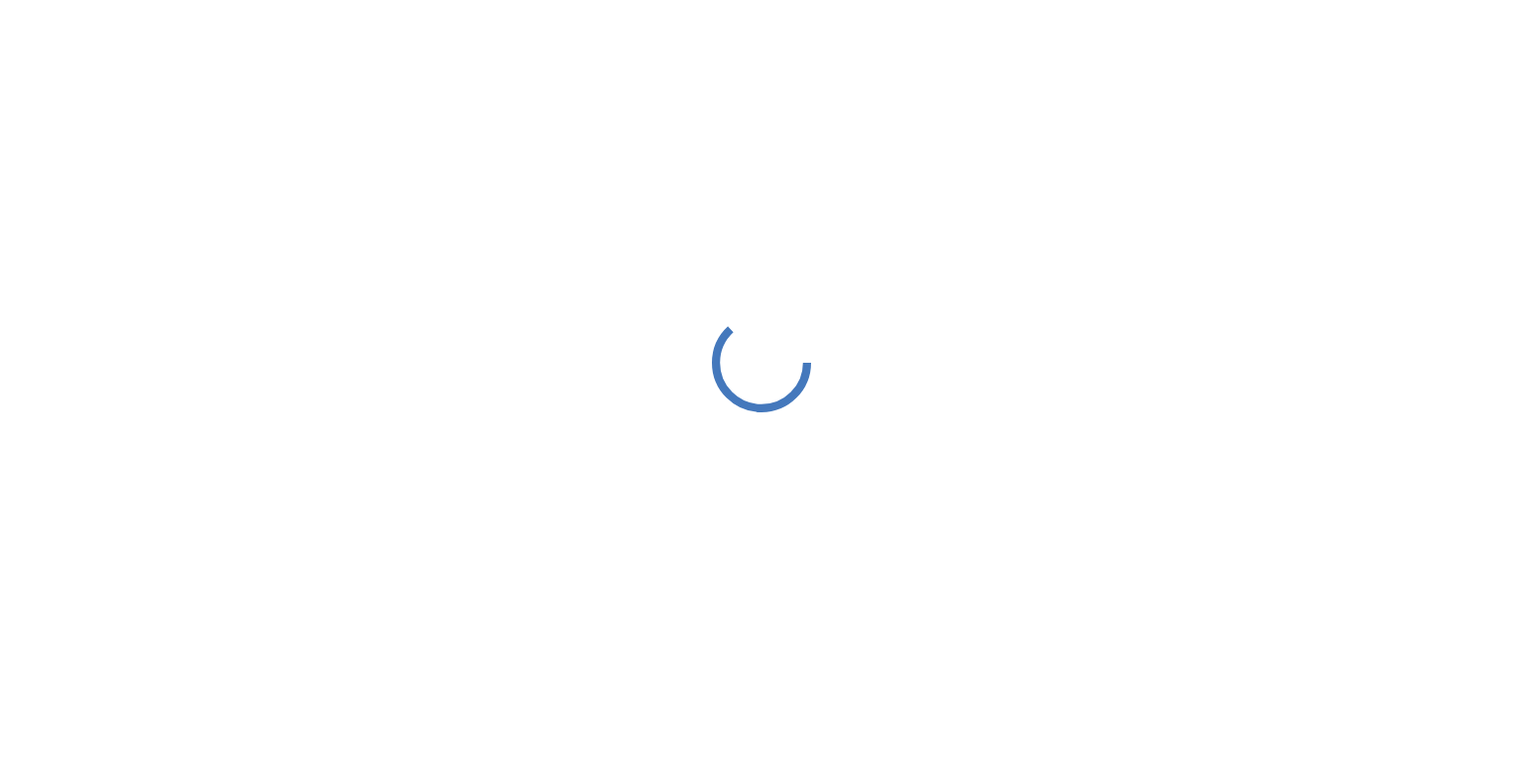 scroll, scrollTop: 0, scrollLeft: 0, axis: both 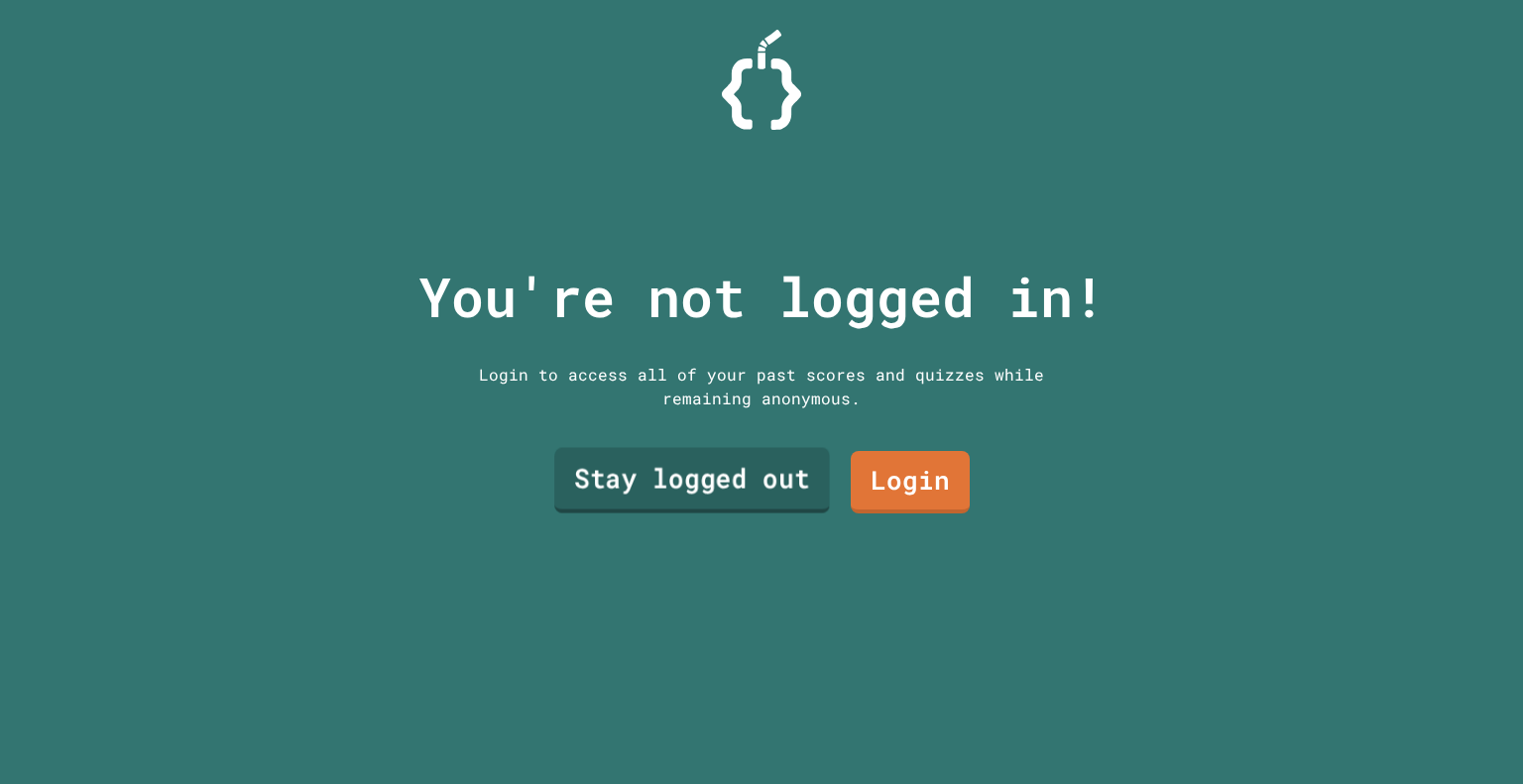 click on "Stay logged out" at bounding box center (692, 481) 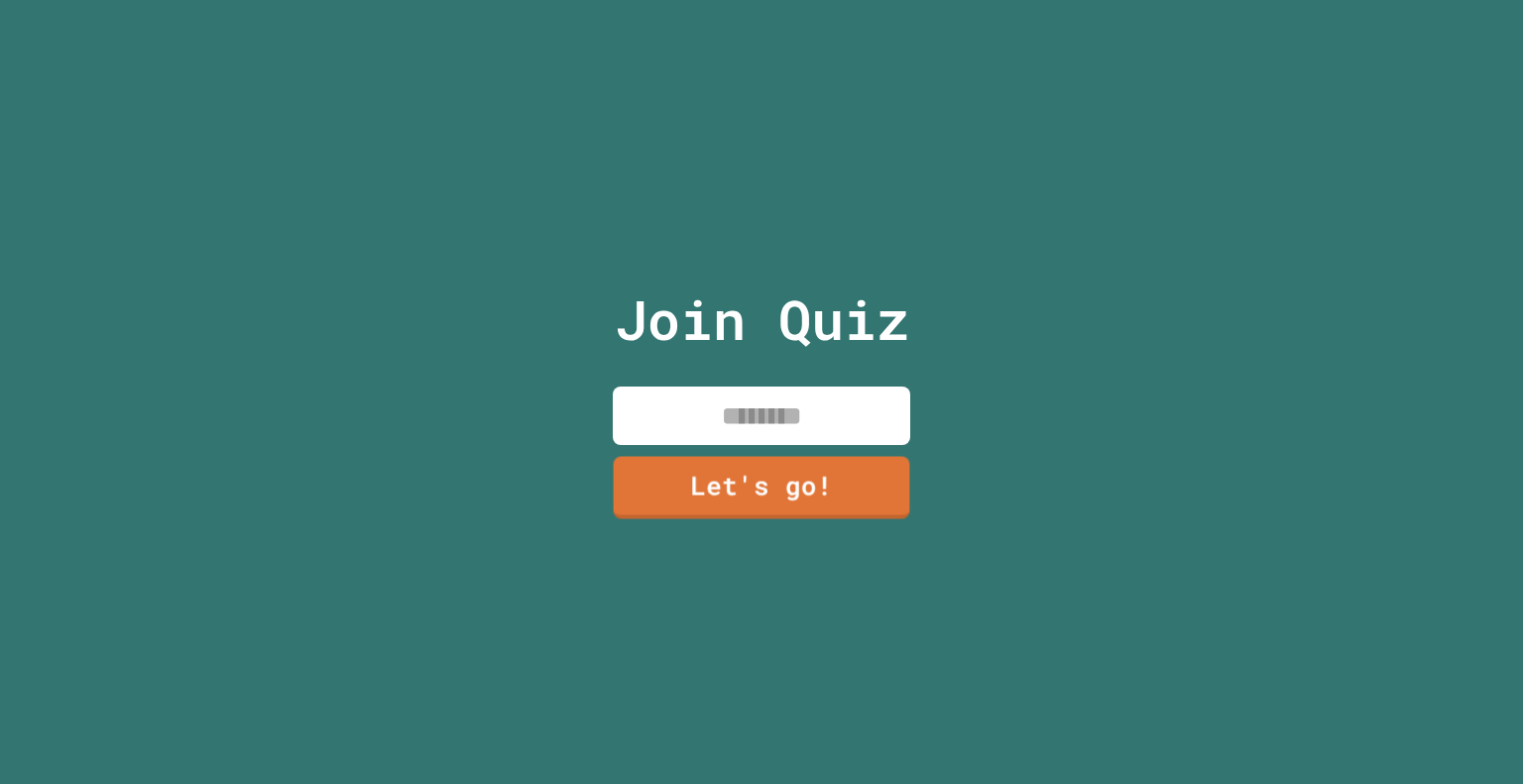 click at bounding box center [762, 415] 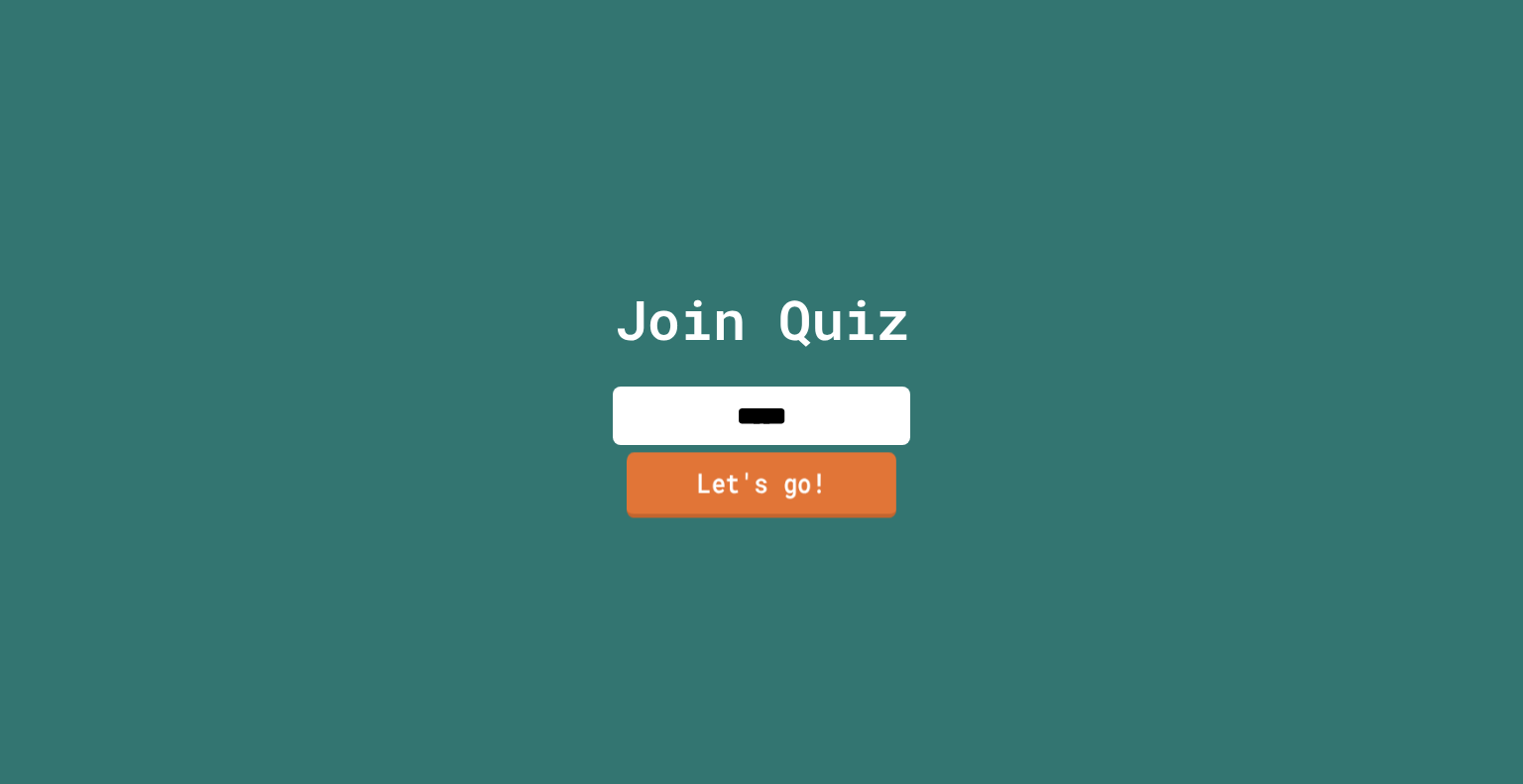 type on "*****" 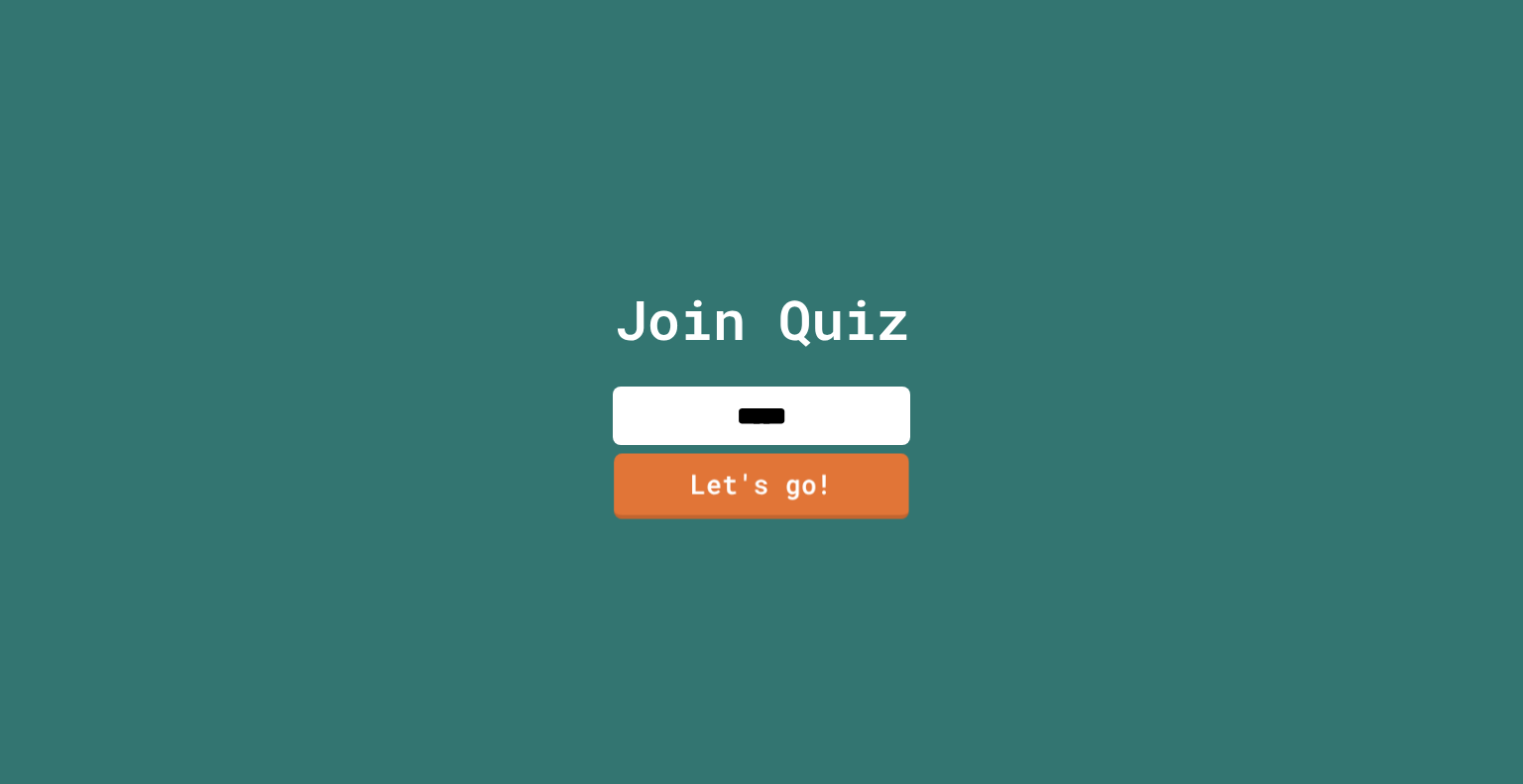 click on "Let's go!" at bounding box center (762, 486) 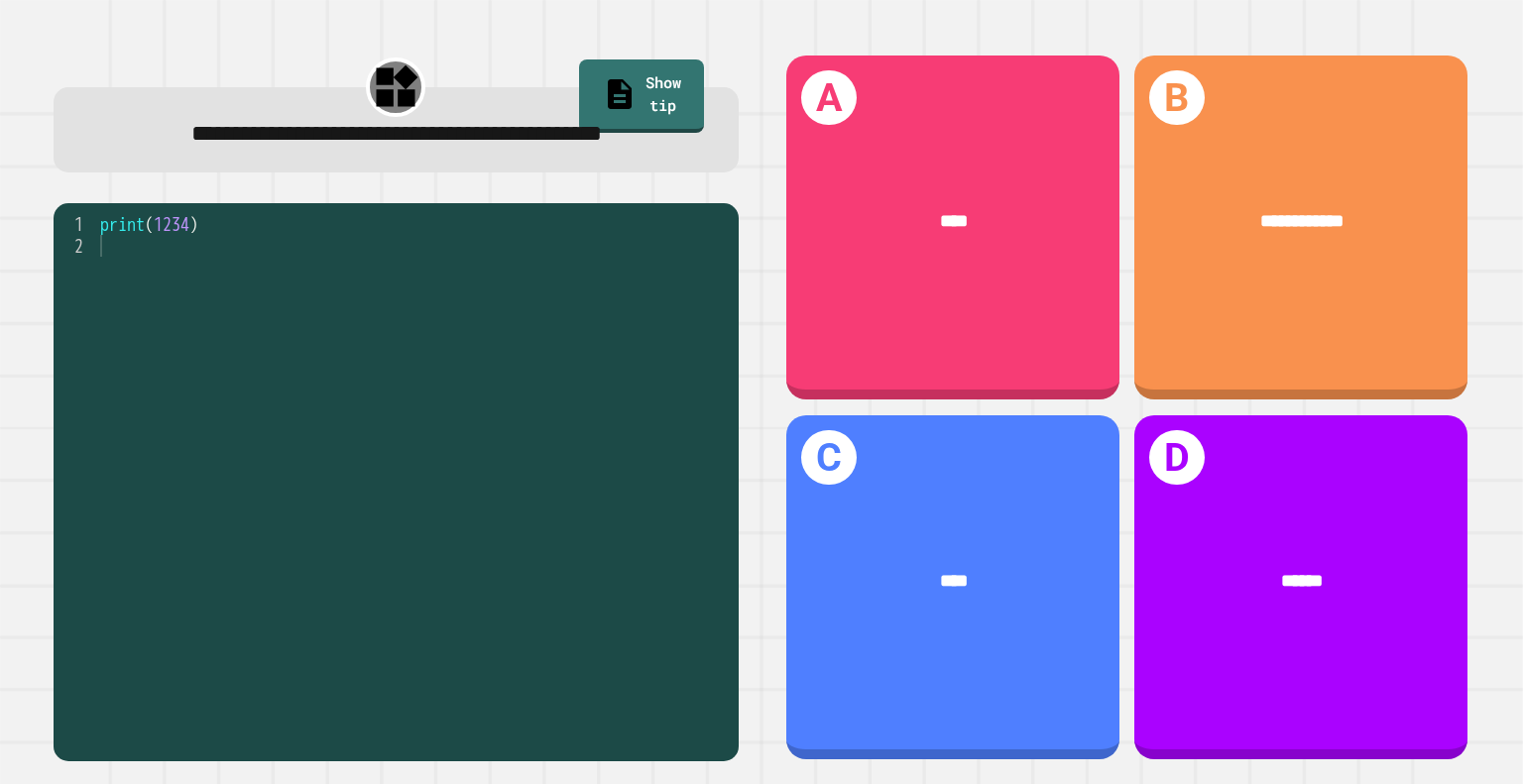 click on "****" at bounding box center (953, 222) 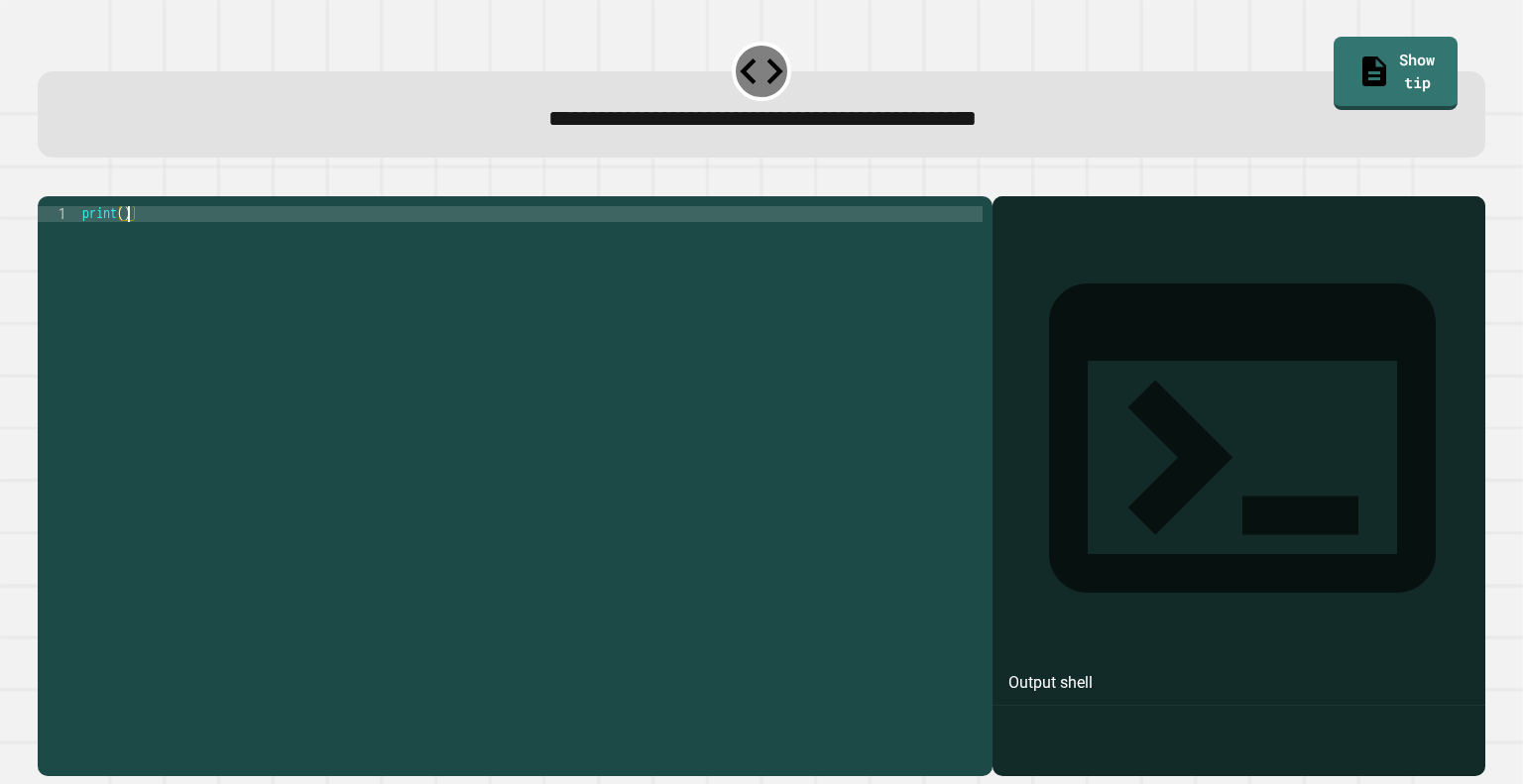 click on "print ( )" at bounding box center [530, 468] 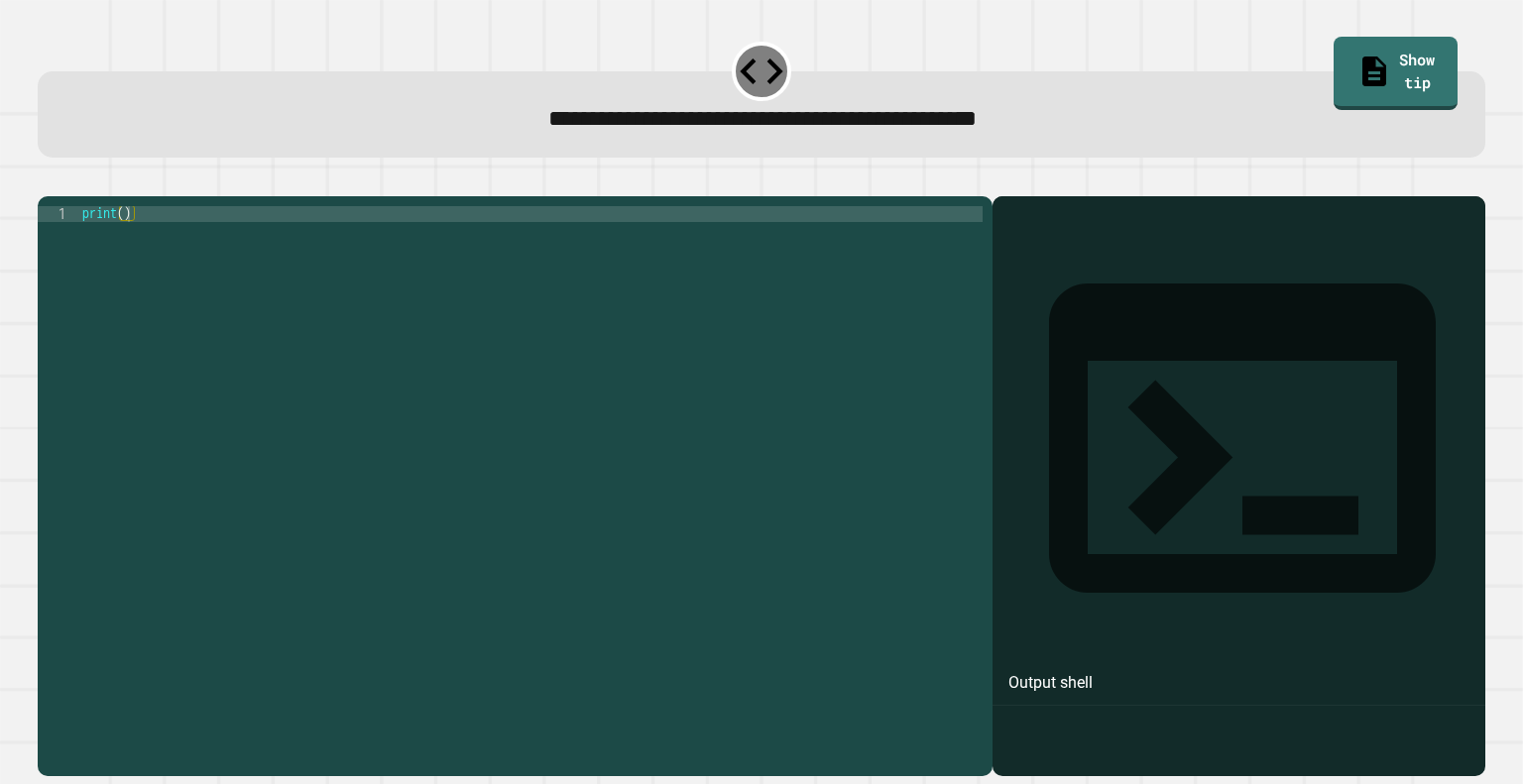 click on "**********" at bounding box center [762, 118] 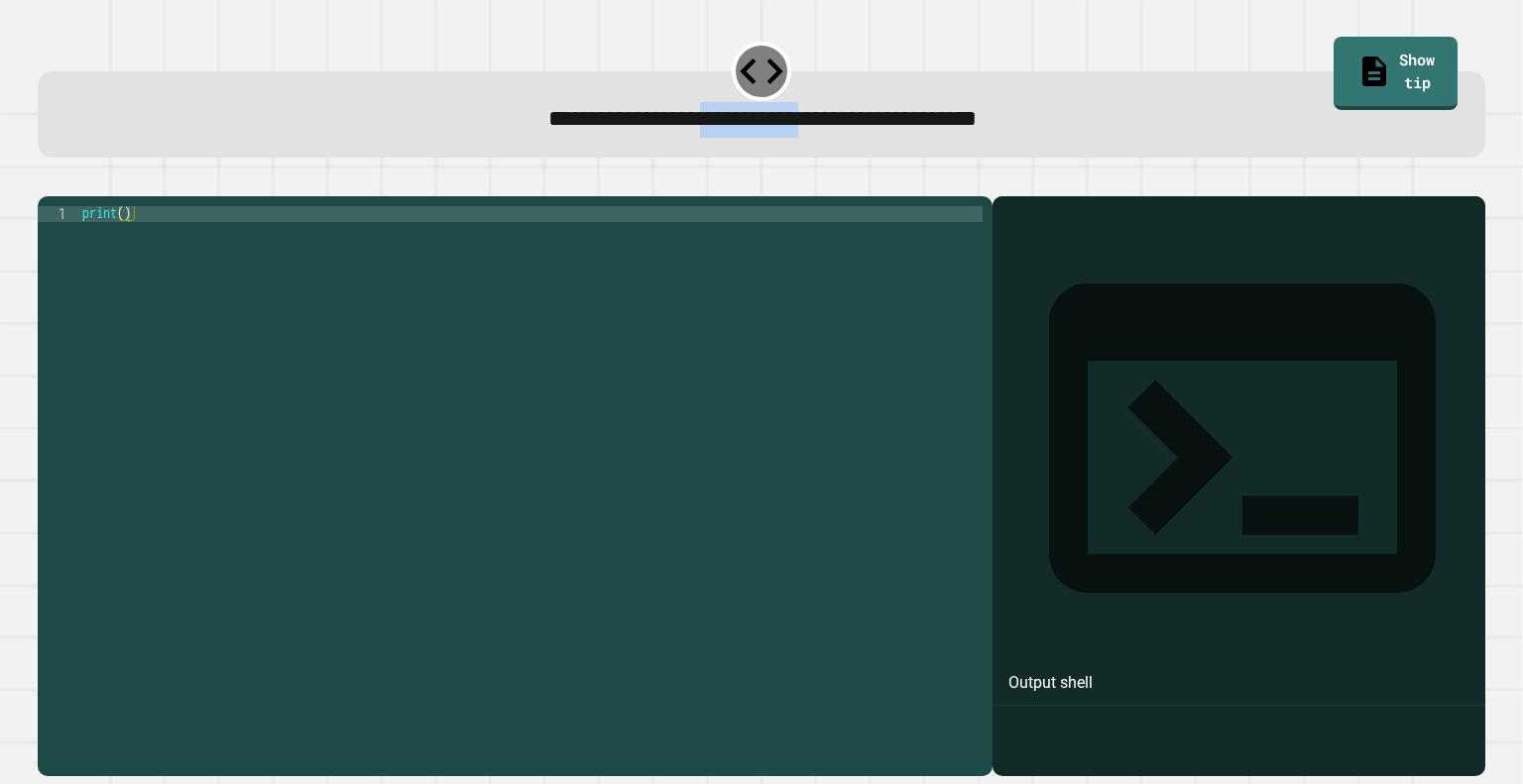 click on "**********" at bounding box center (762, 118) 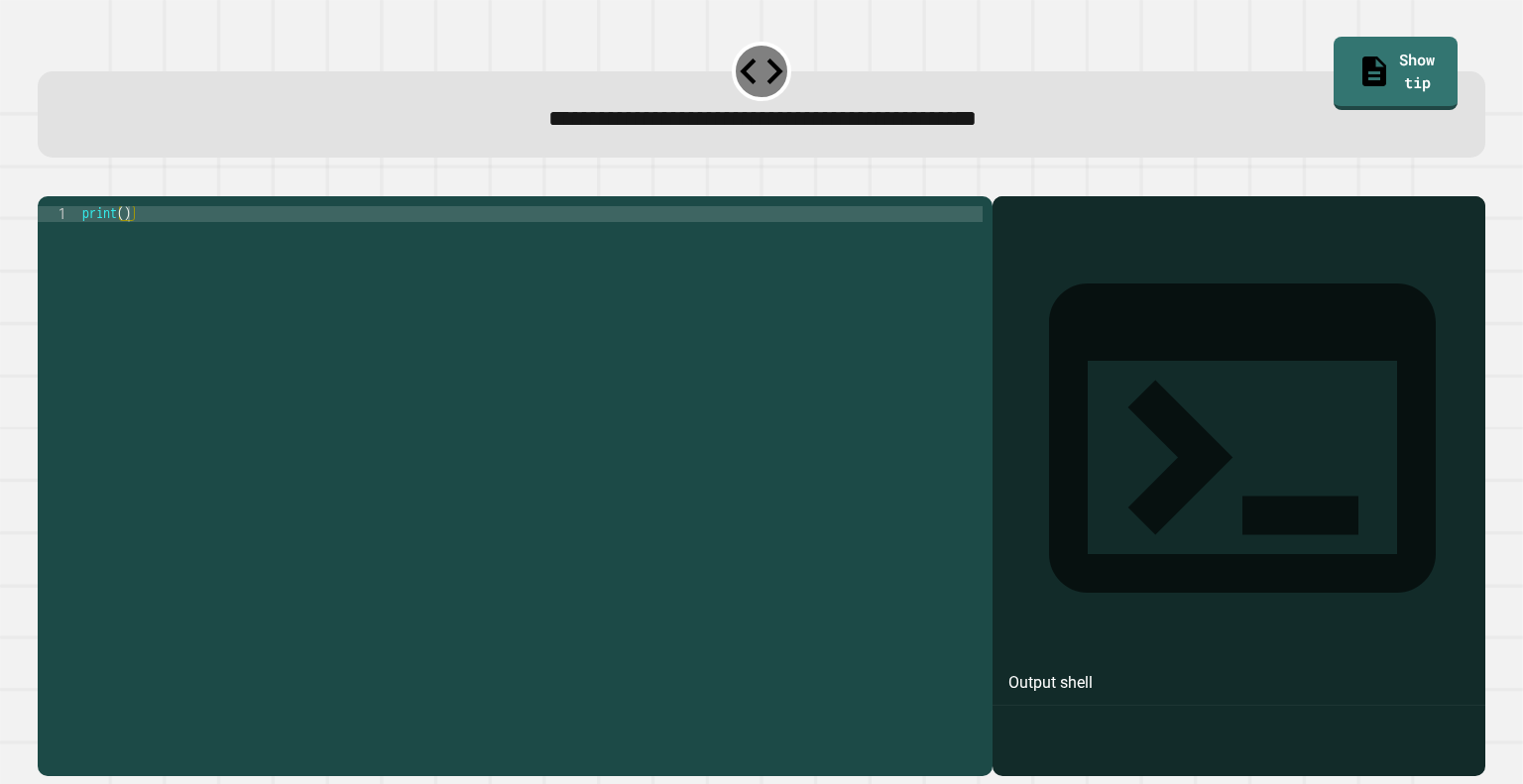 click on "print ( )" at bounding box center (530, 468) 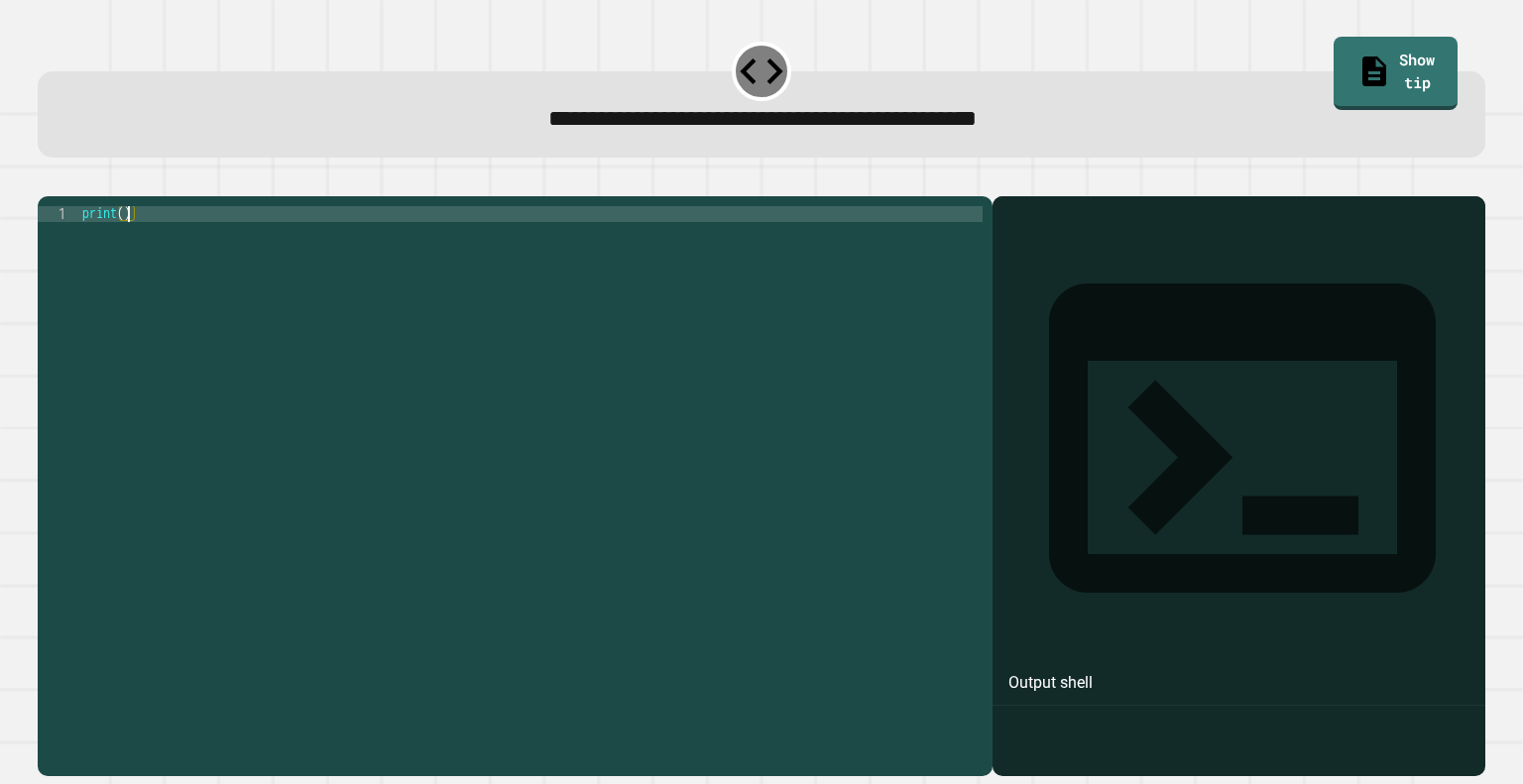 paste on "**********" 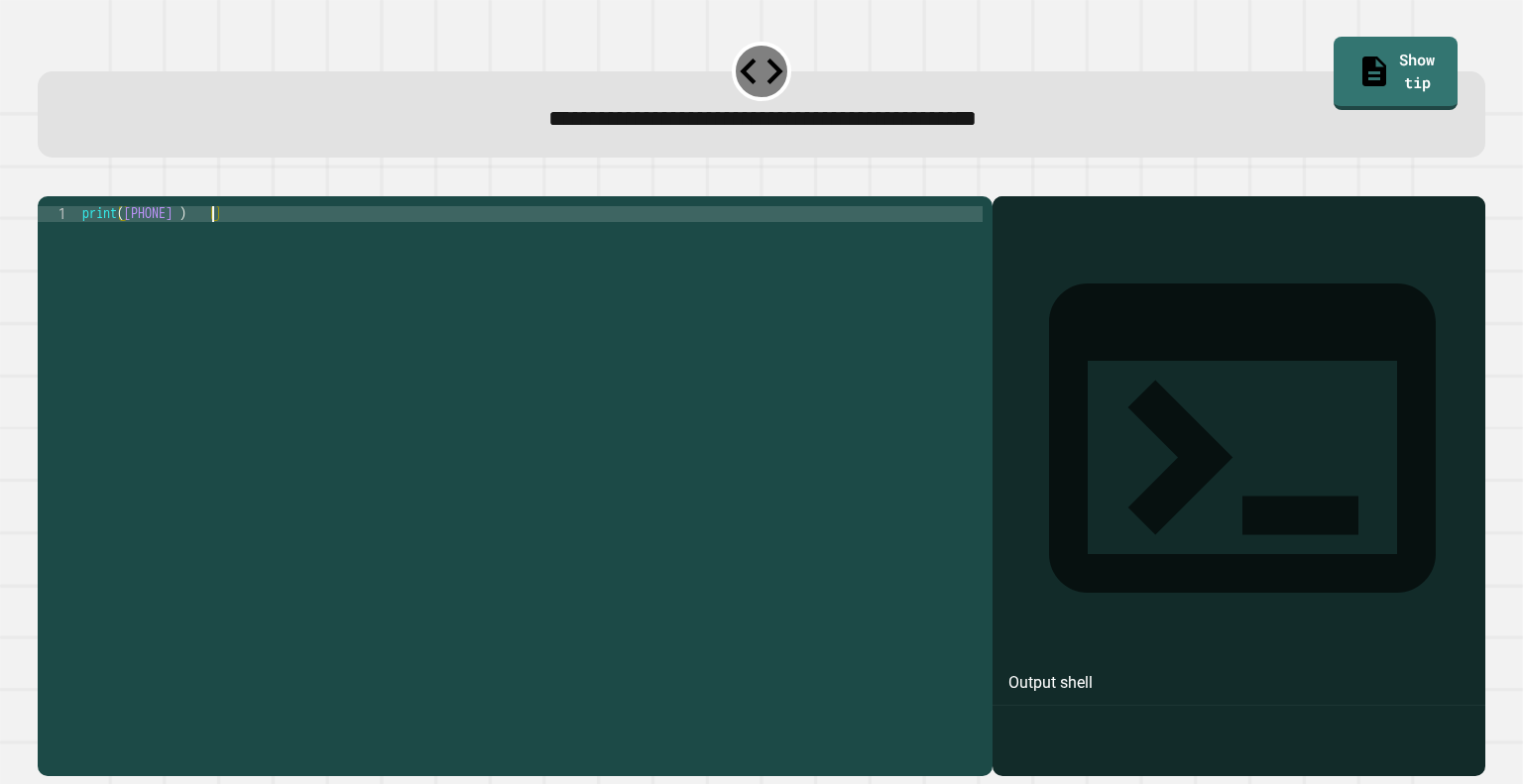 type on "**********" 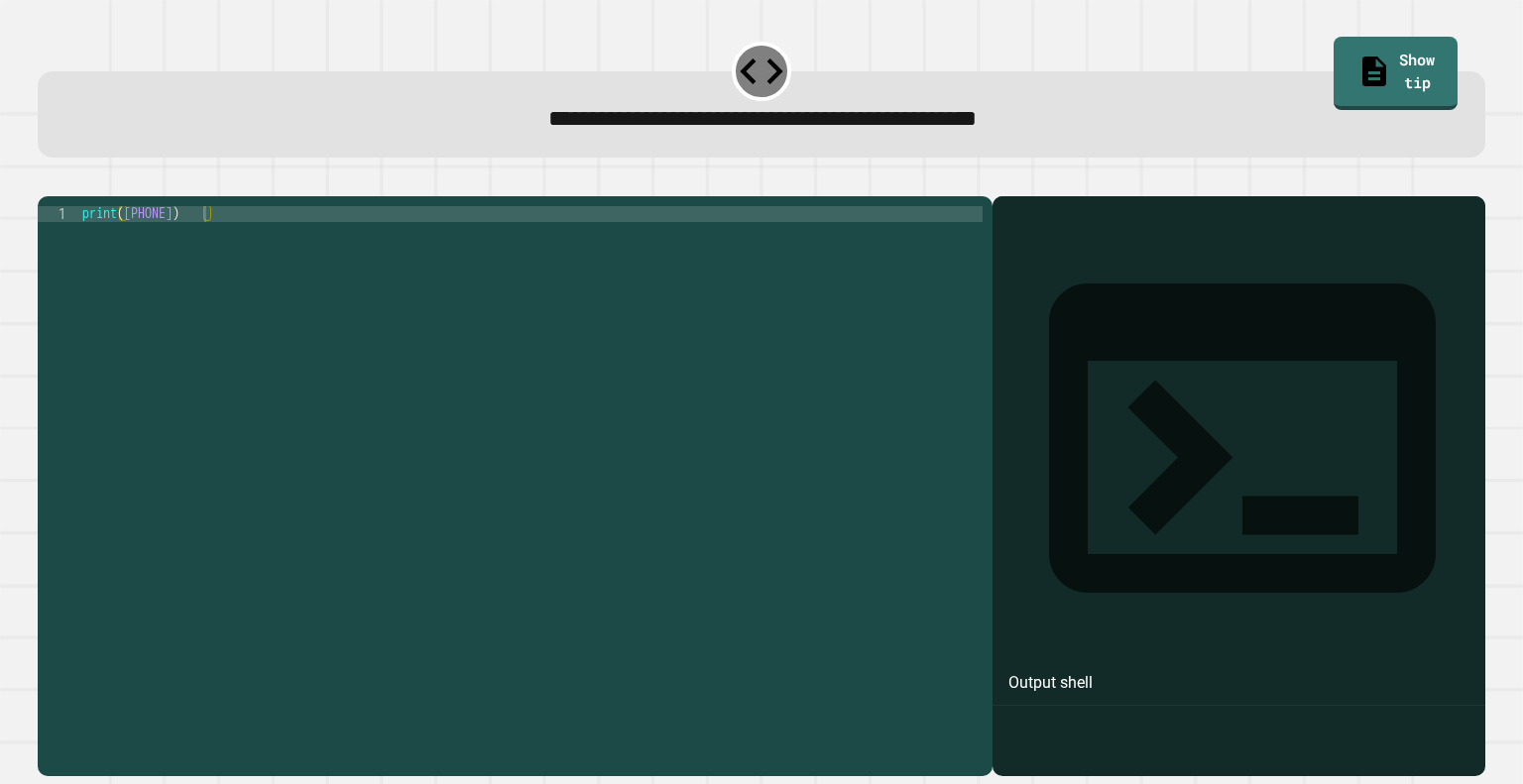 click 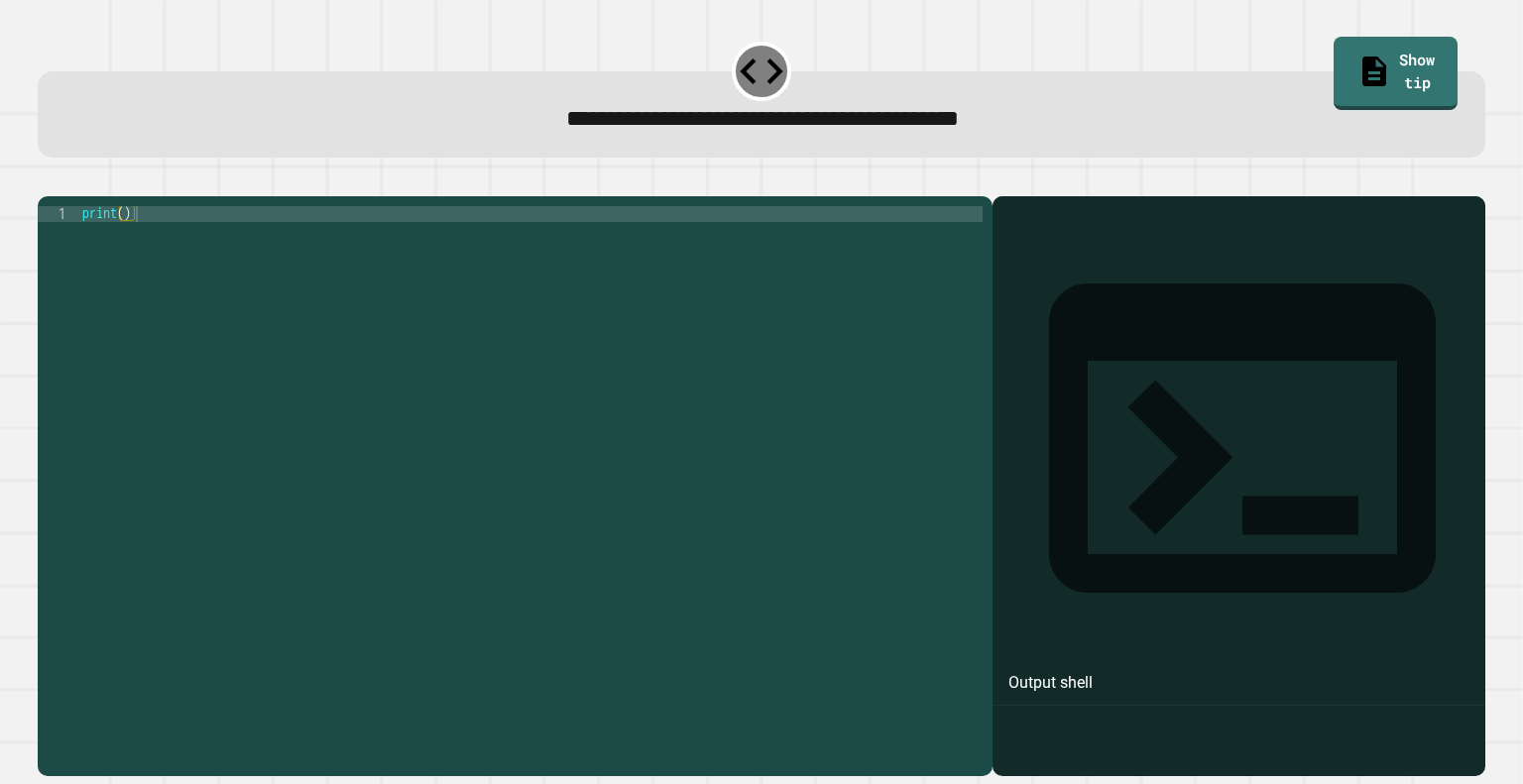 click on "**********" at bounding box center (762, 118) 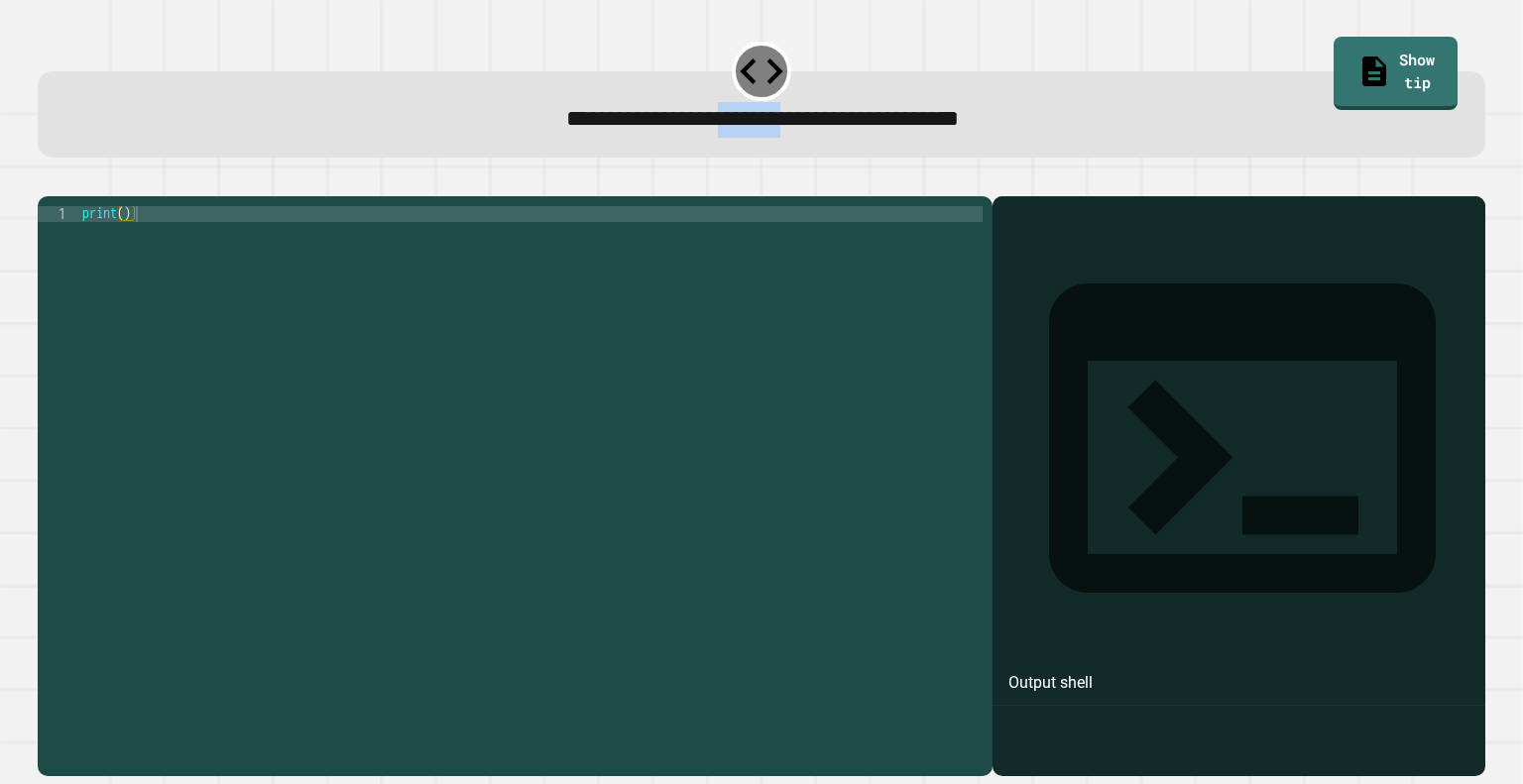 click on "**********" at bounding box center [762, 118] 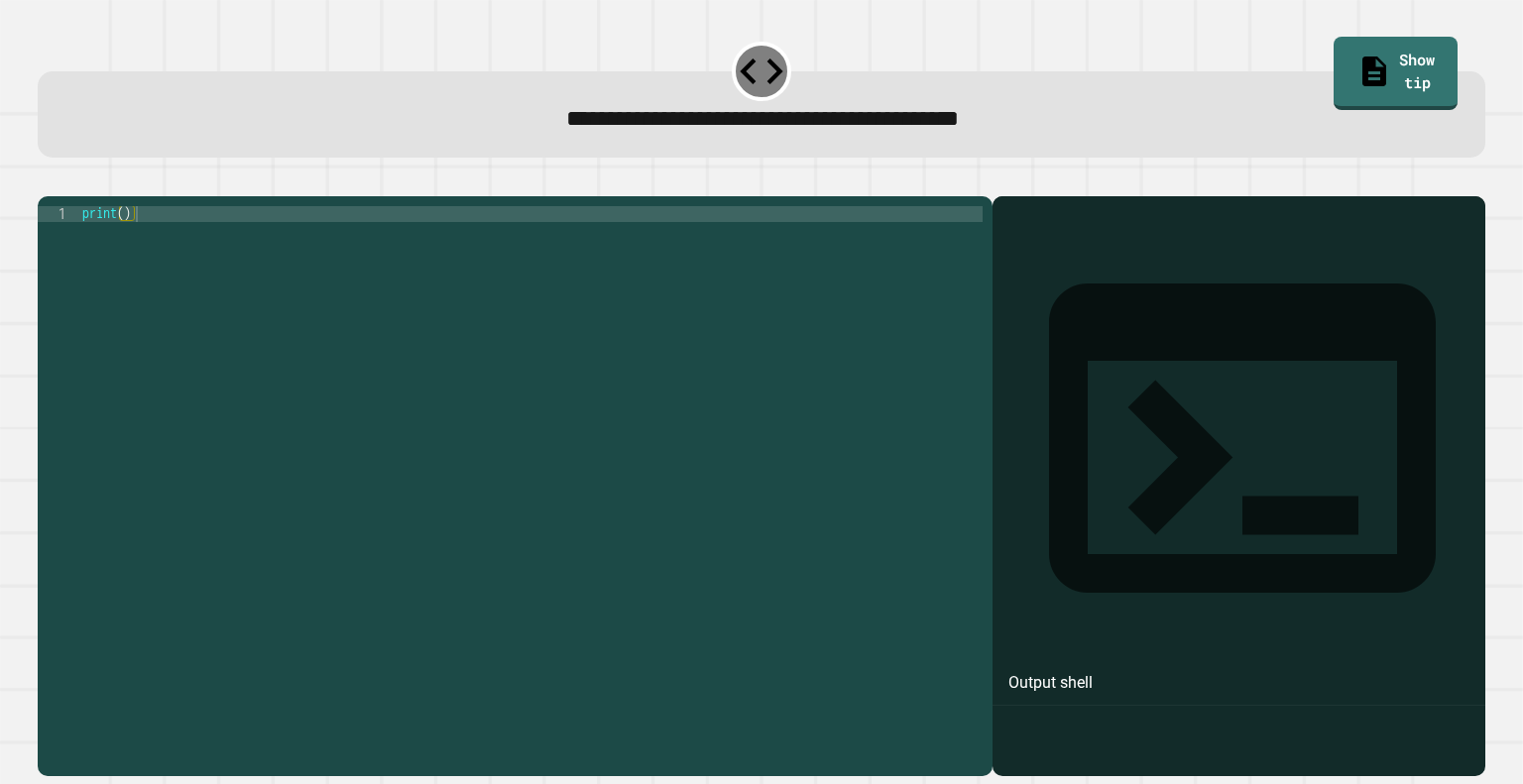 click on "print ( )" at bounding box center [530, 468] 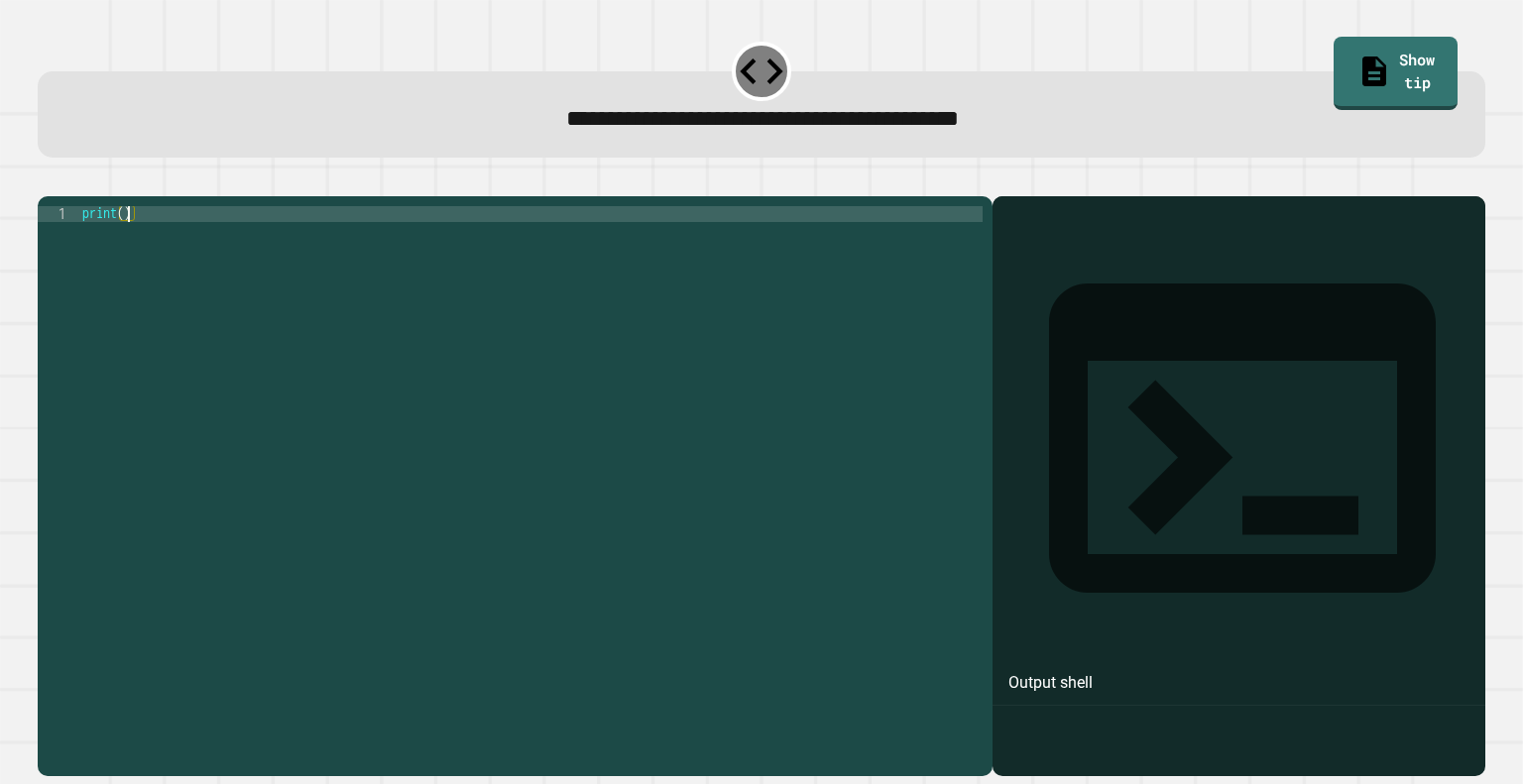 paste on "*******" 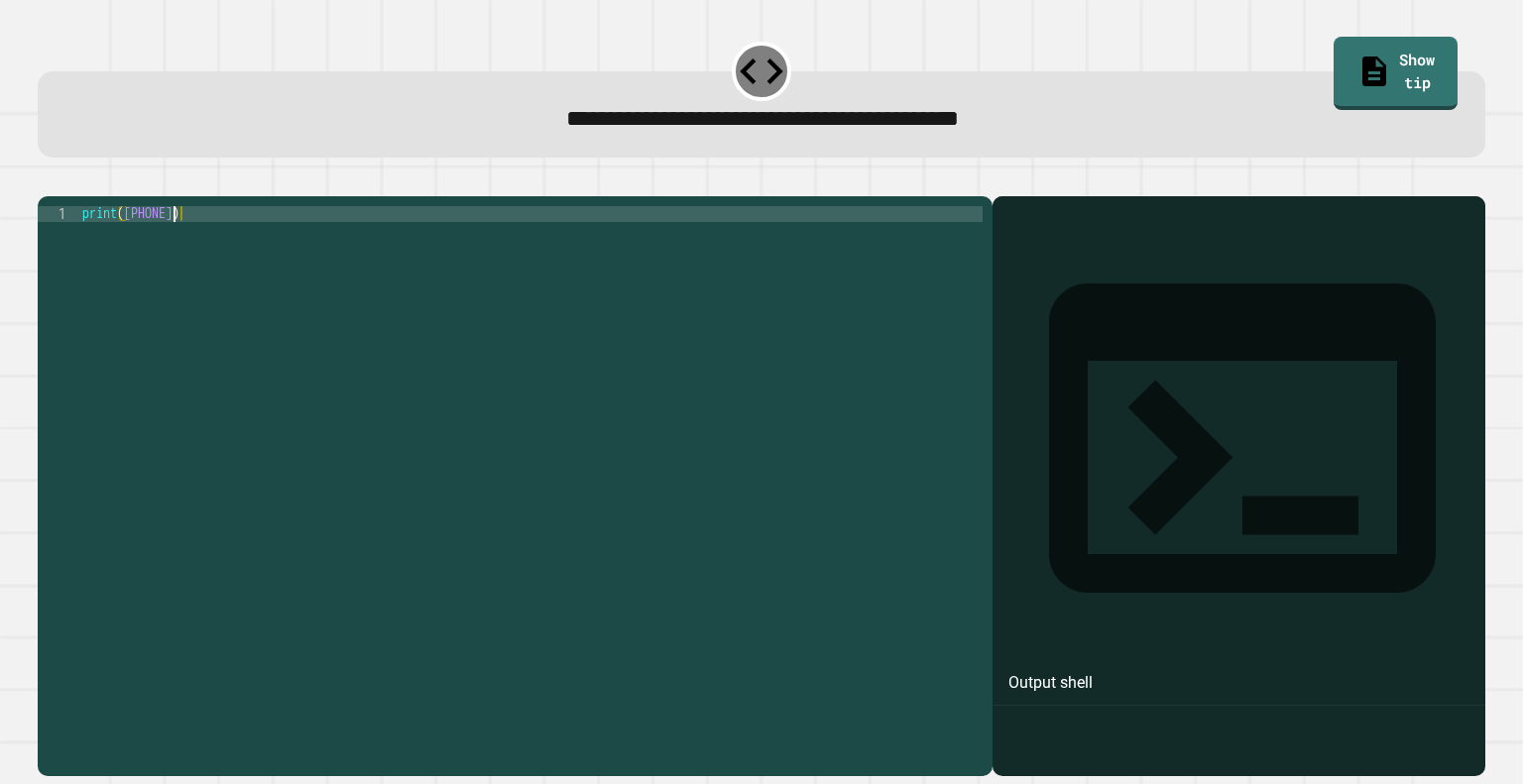 type on "**********" 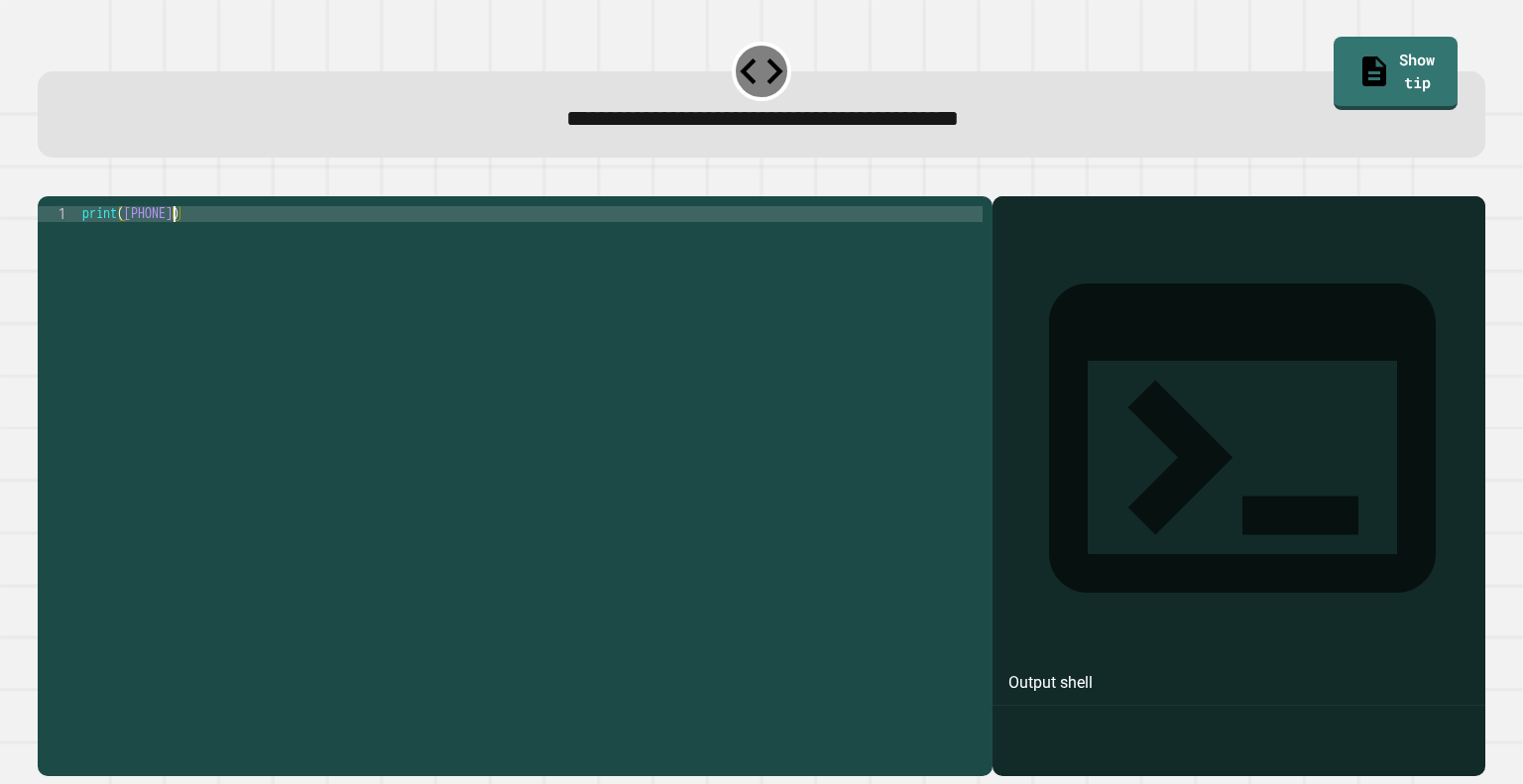 click 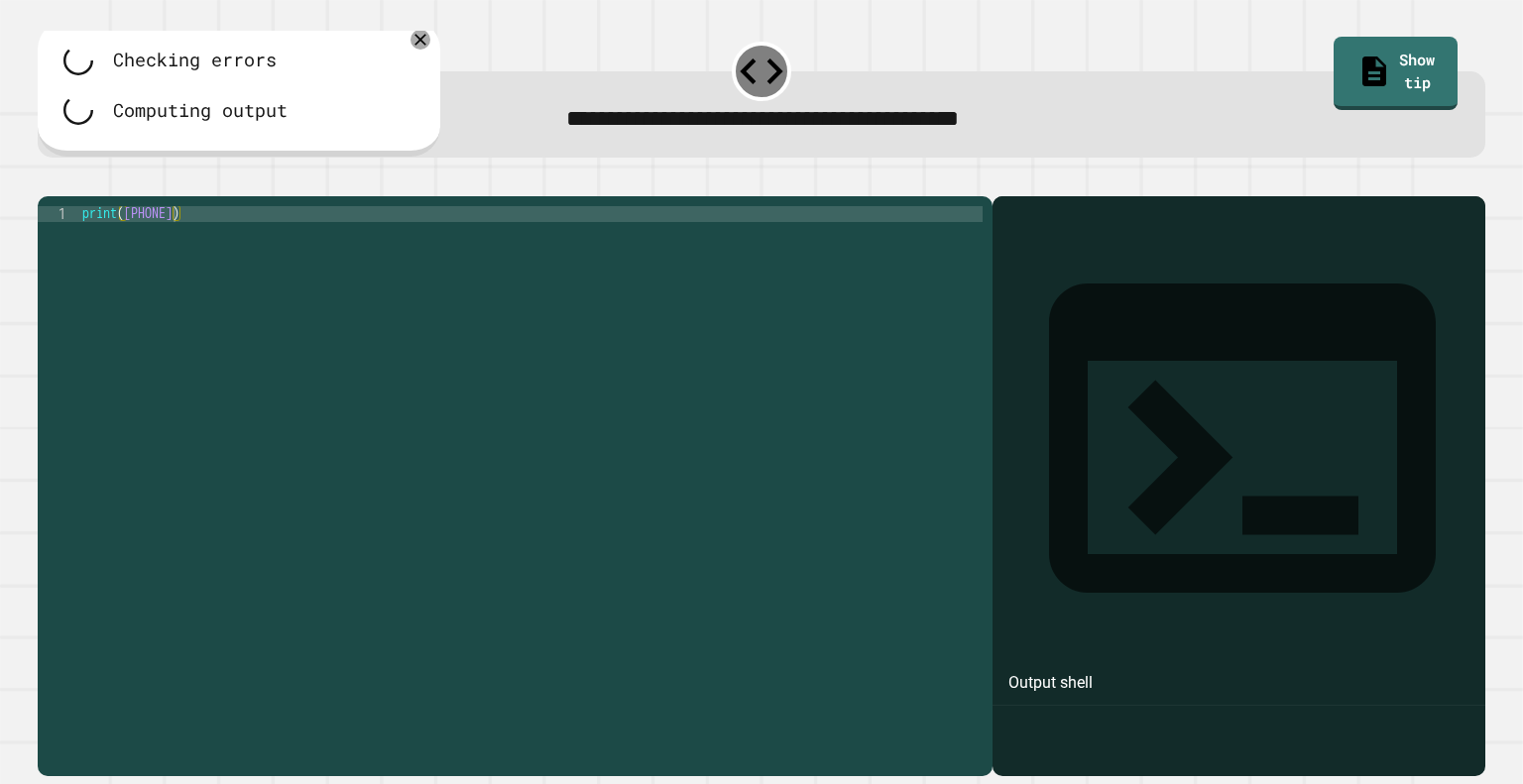 click at bounding box center [761, 184] 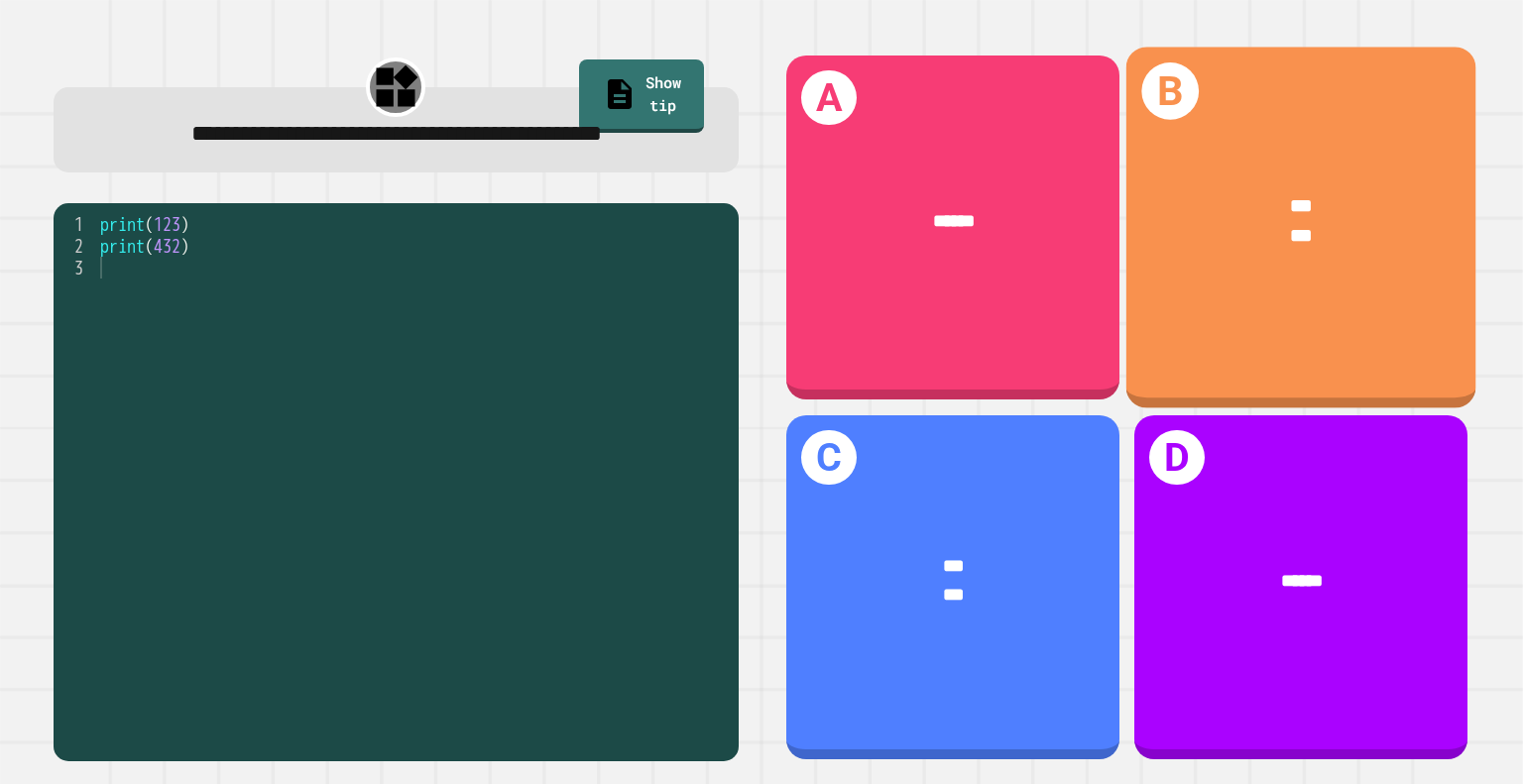 click on "*** ***" at bounding box center (1301, 222) 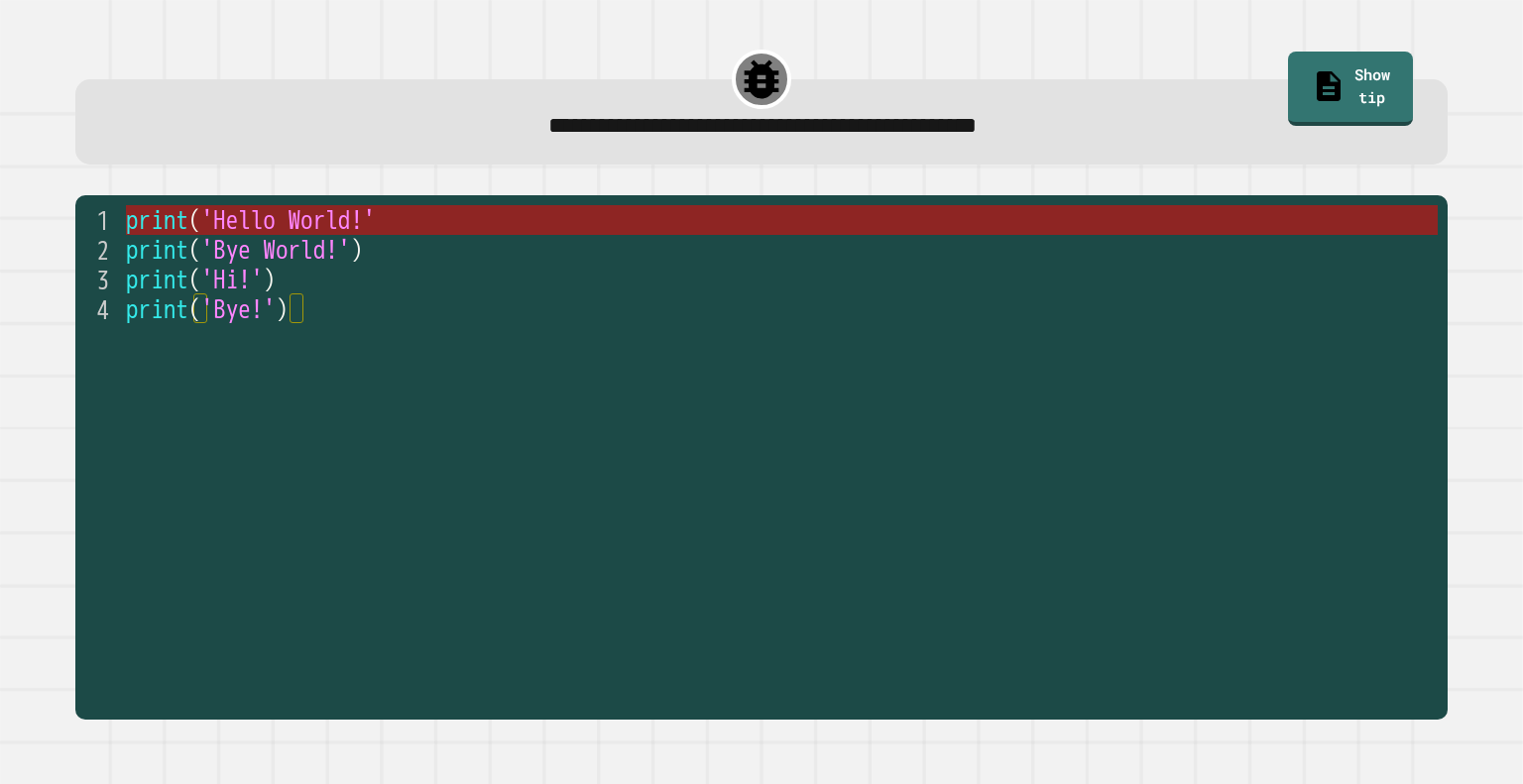 click on "print ( 'Hello World!'" at bounding box center [495894, 220] 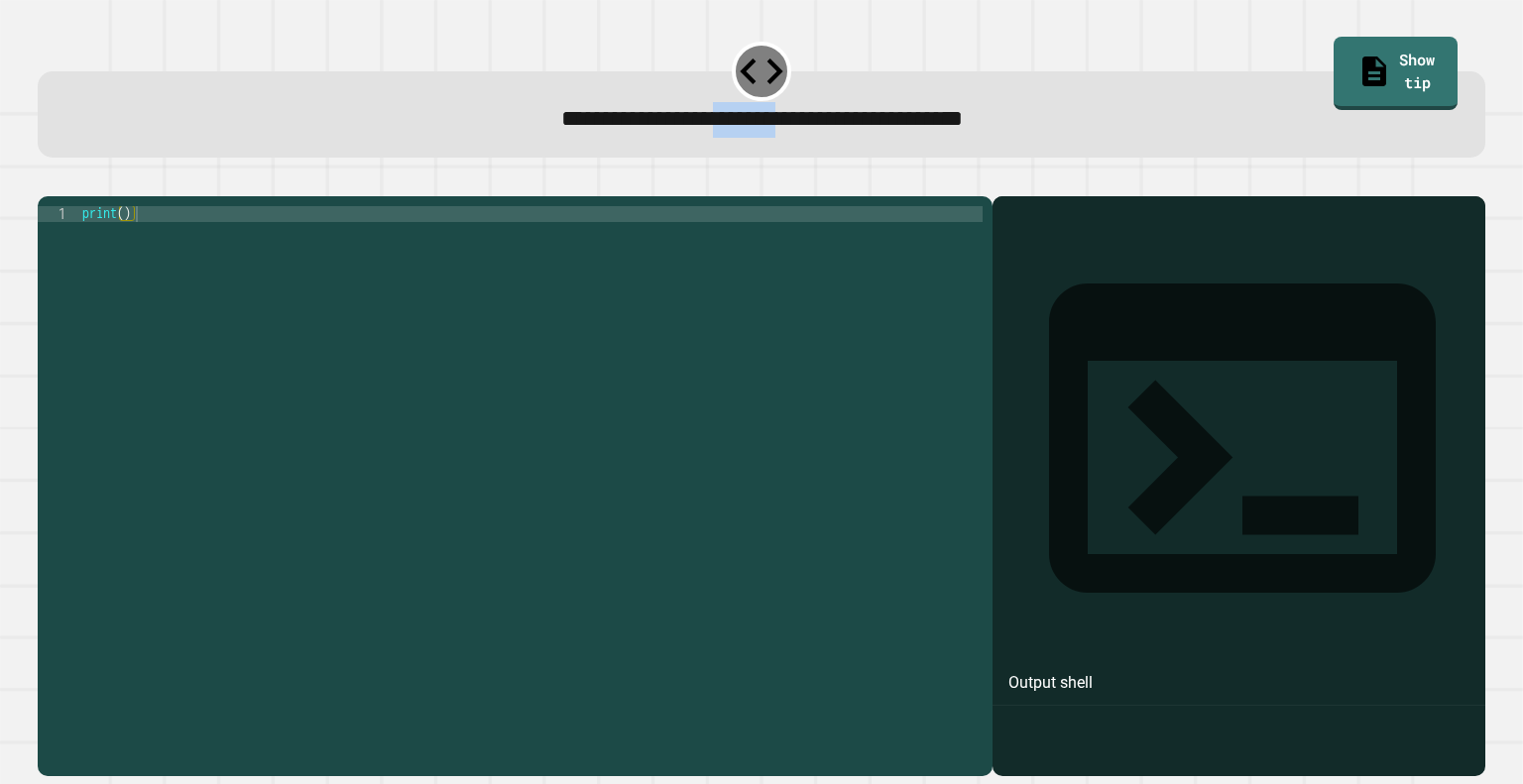 drag, startPoint x: 671, startPoint y: 118, endPoint x: 763, endPoint y: 123, distance: 92.13577 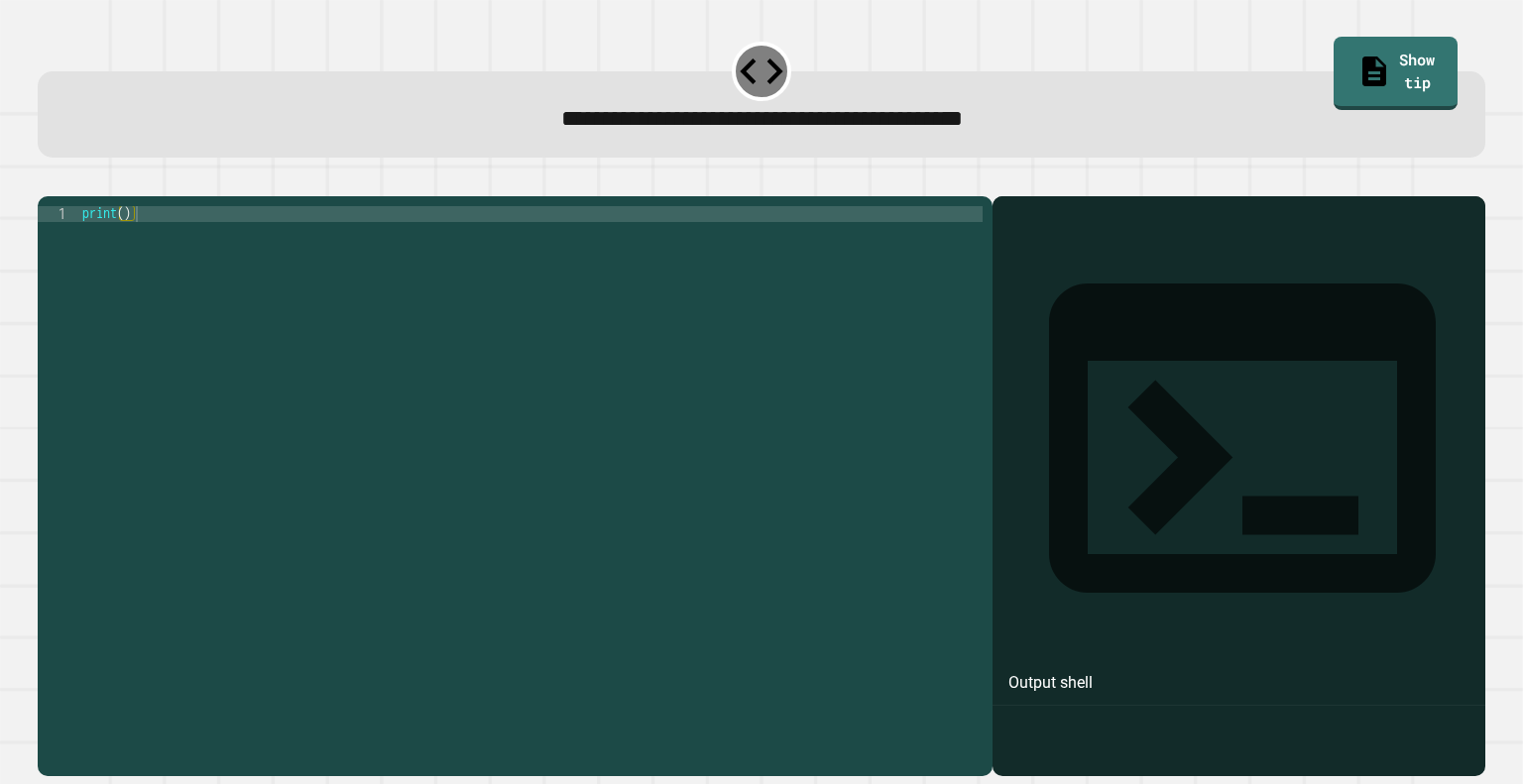 click on "print ( )" at bounding box center [530, 468] 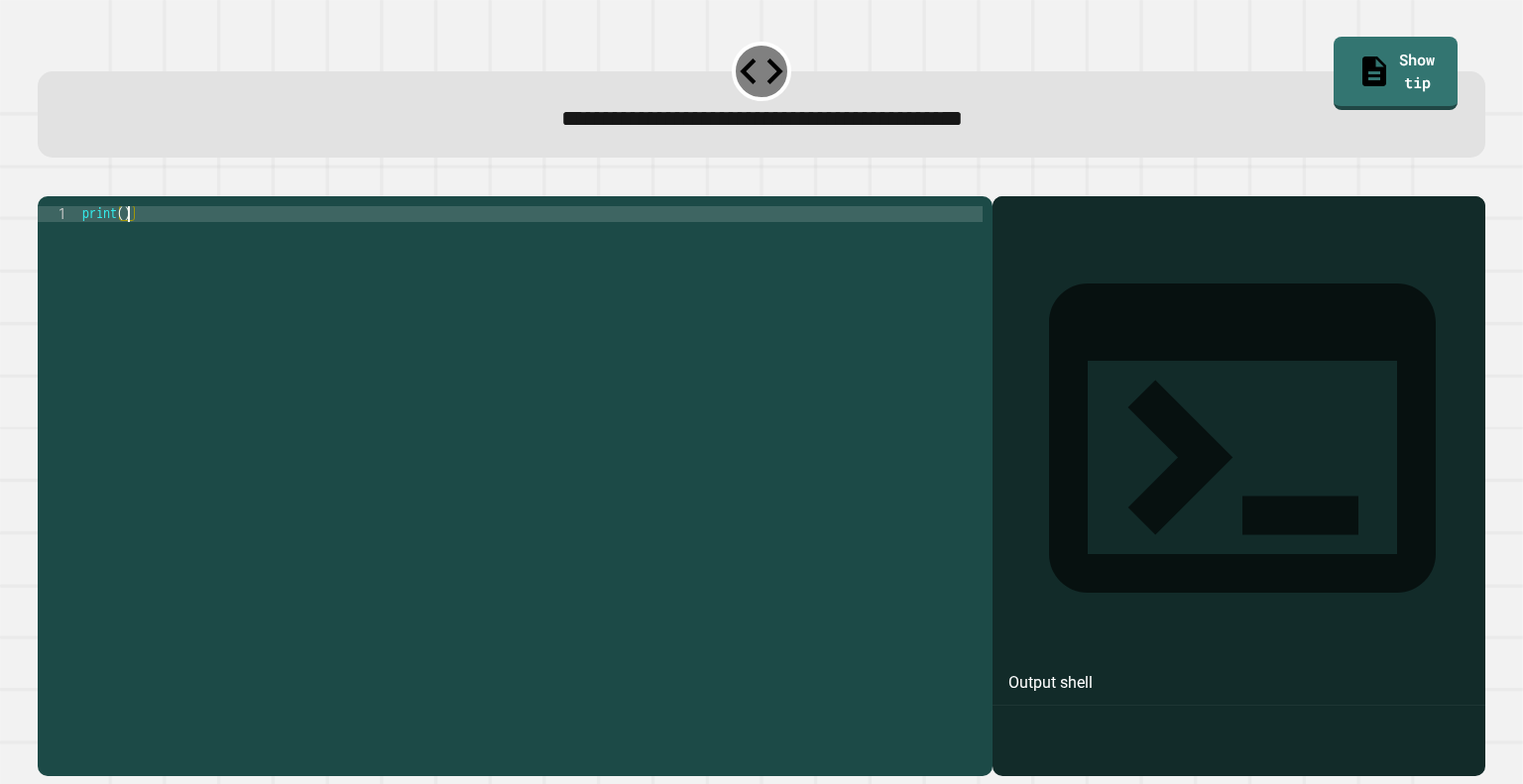 paste on "*******" 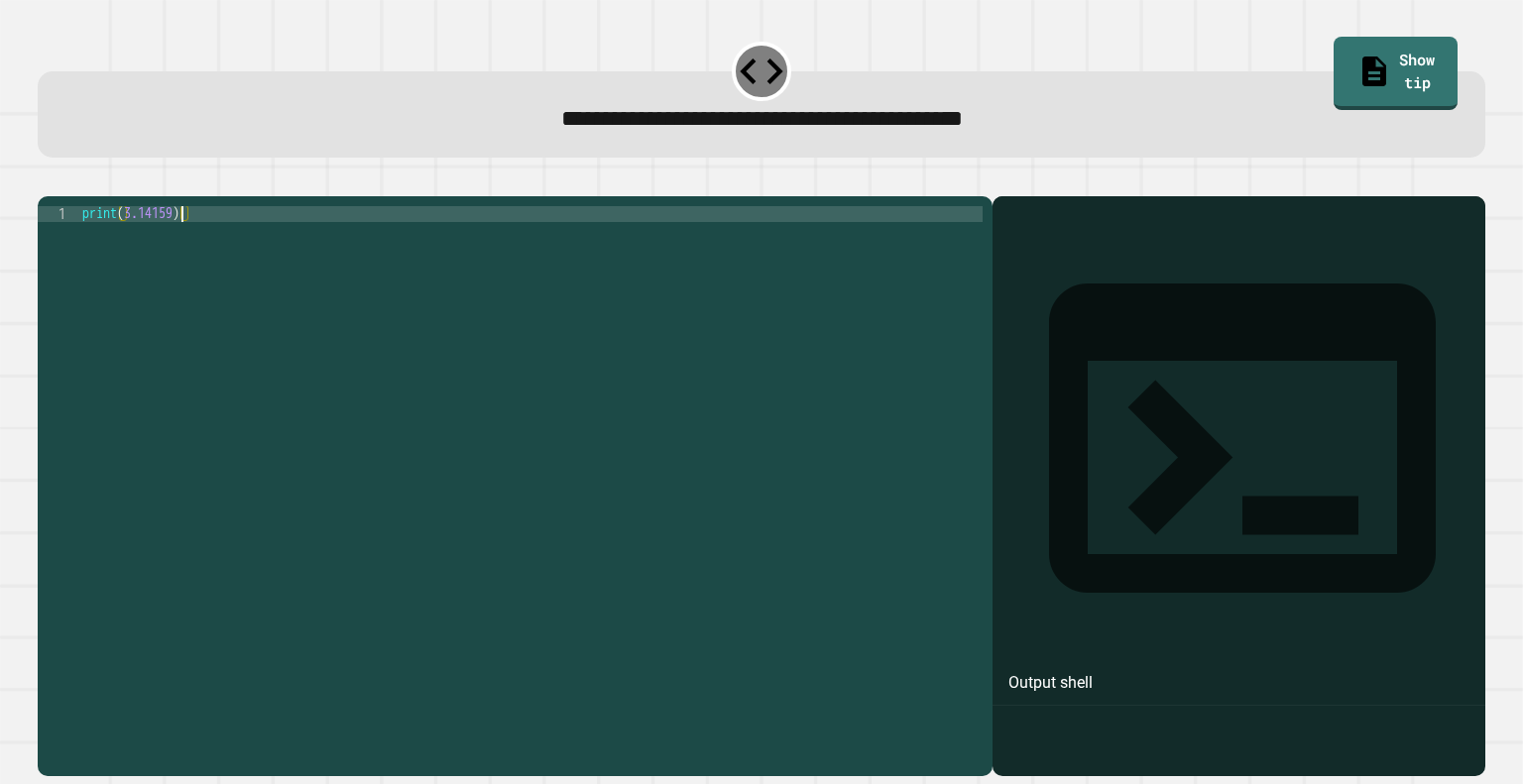 click 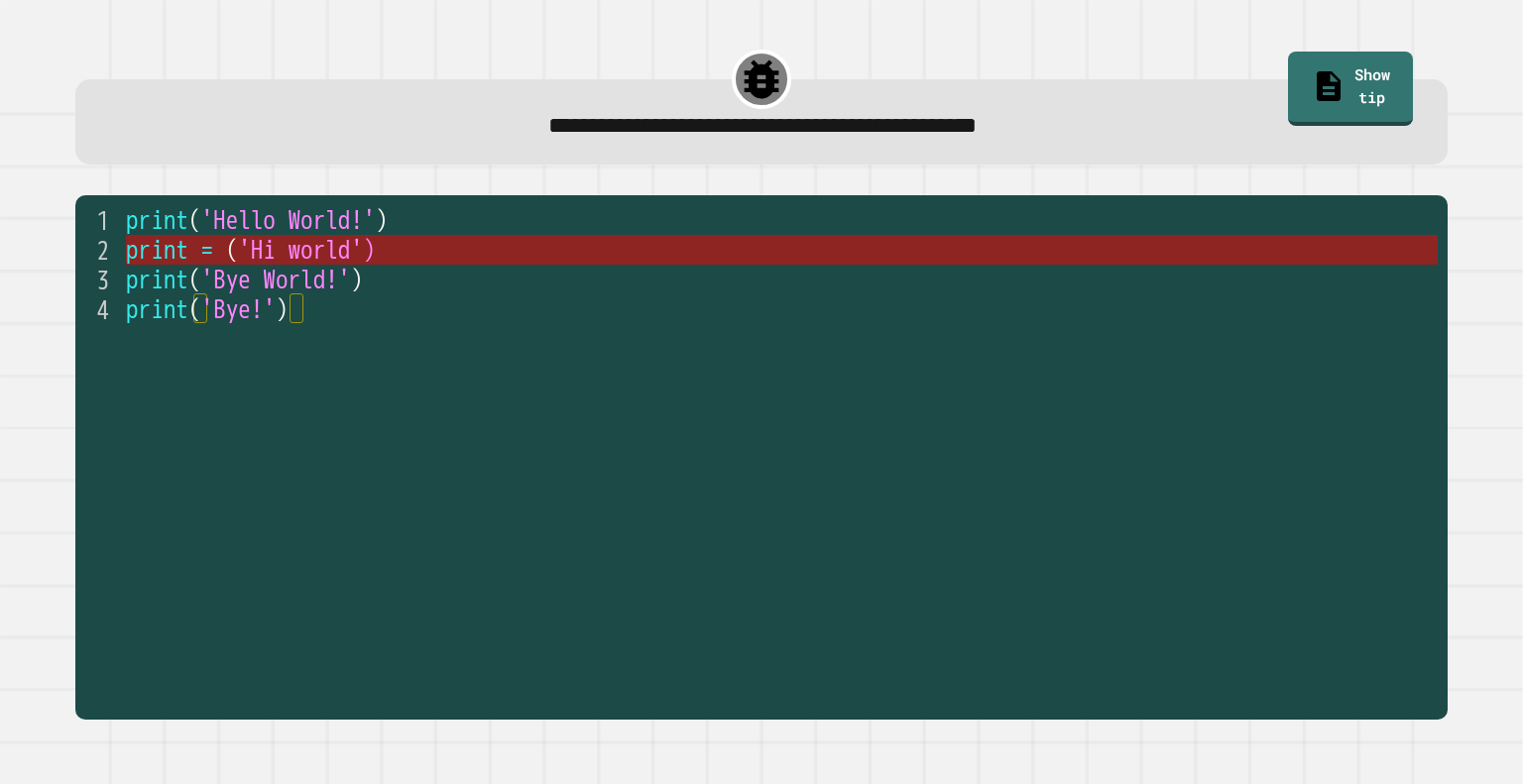 click on "'Hi world')" at bounding box center [306, 250] 